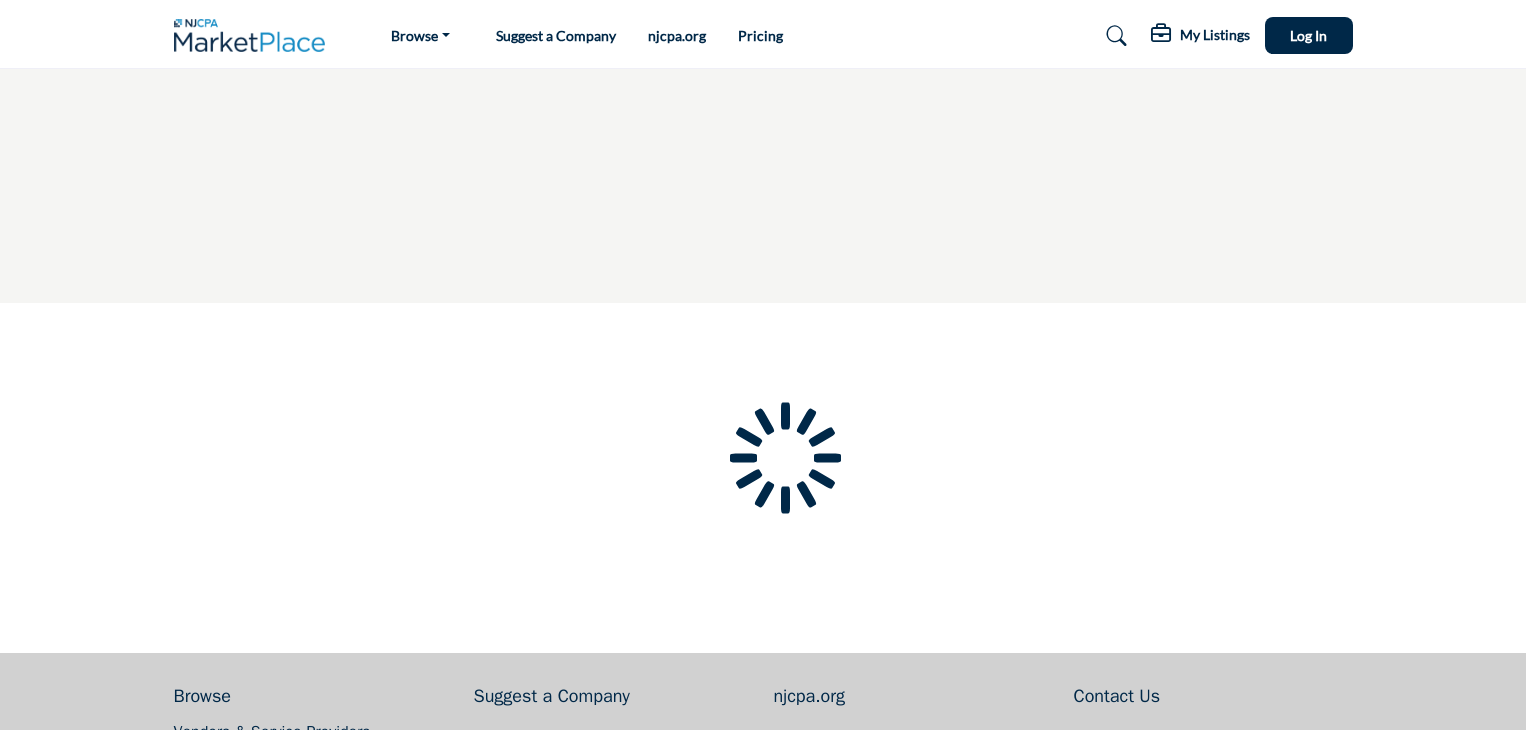 scroll, scrollTop: 0, scrollLeft: 0, axis: both 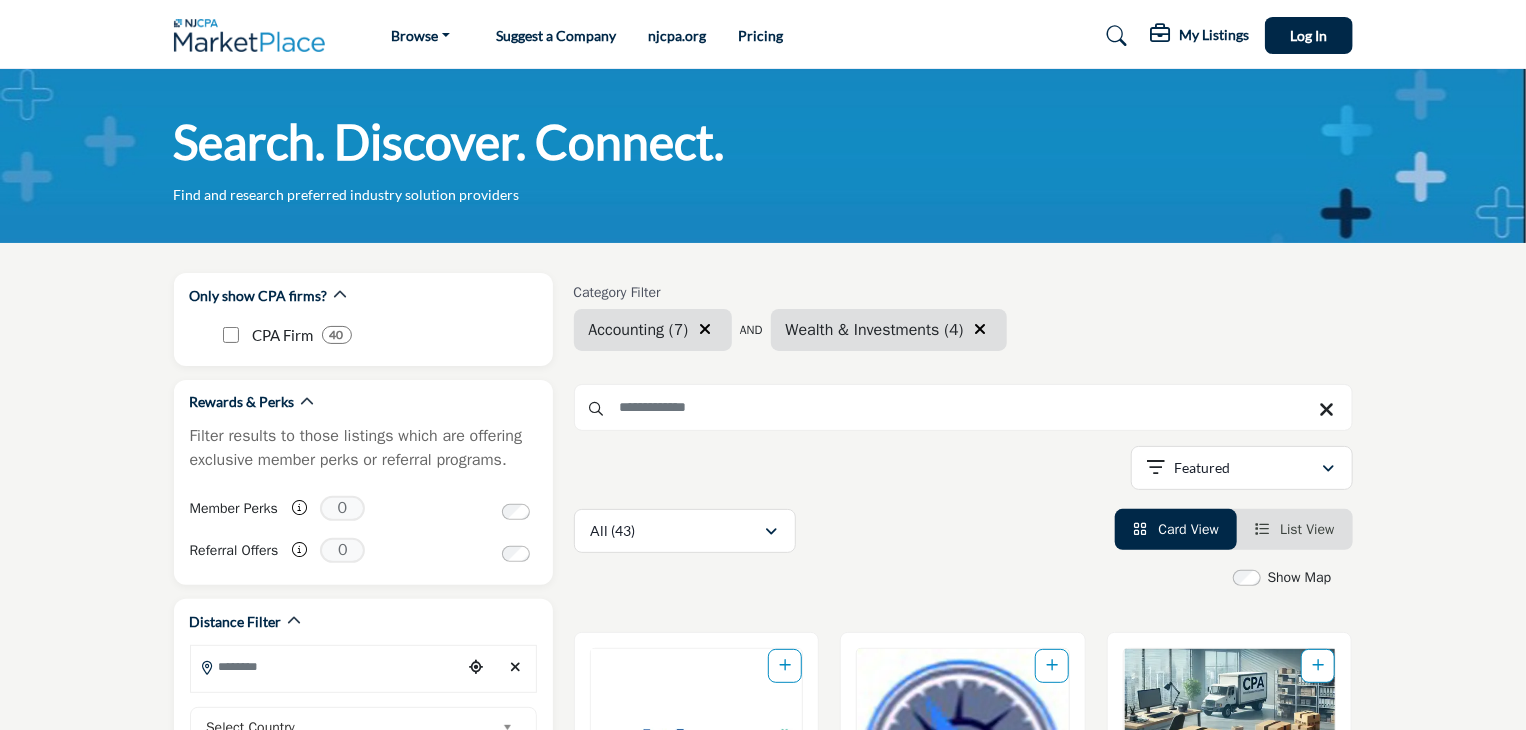 click at bounding box center (980, 329) 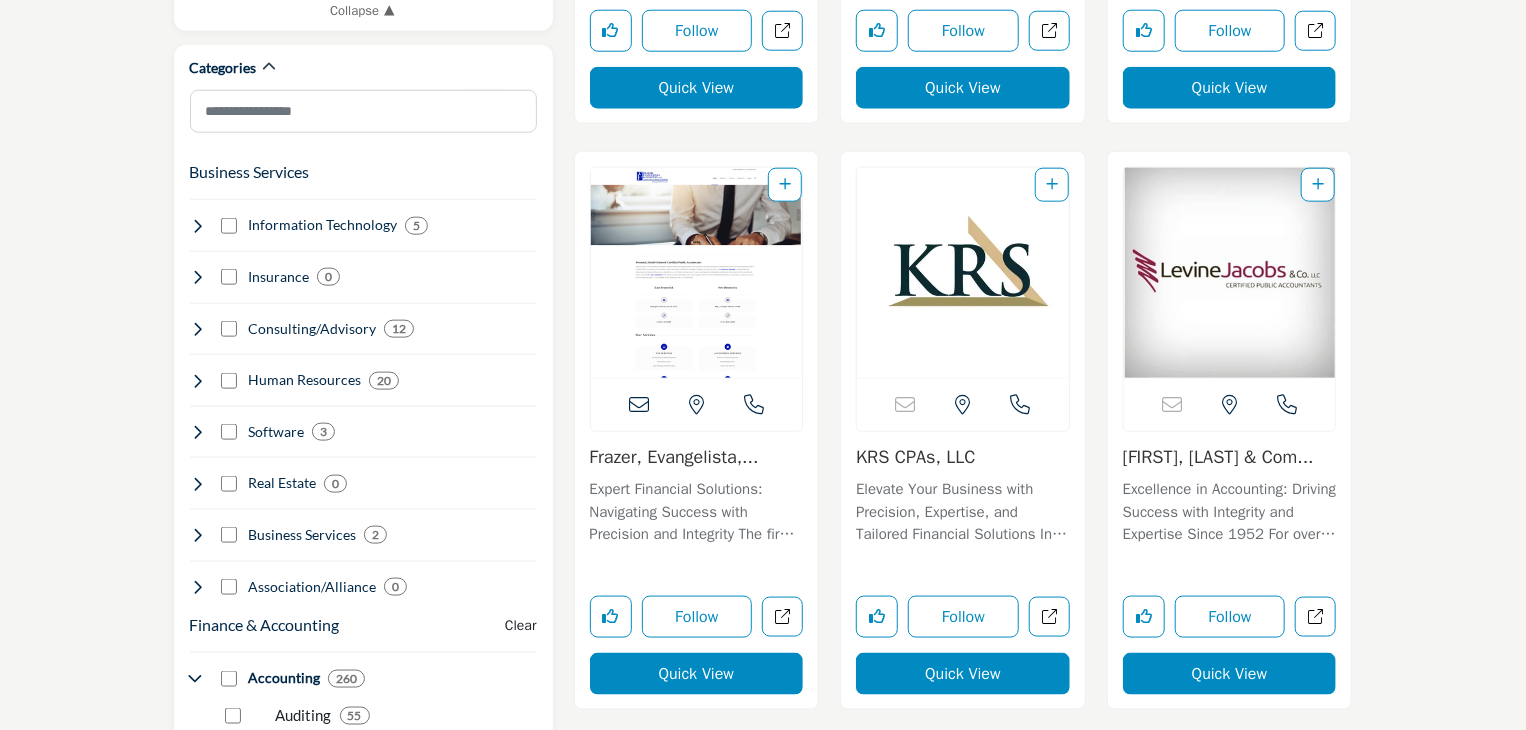 scroll, scrollTop: 1072, scrollLeft: 0, axis: vertical 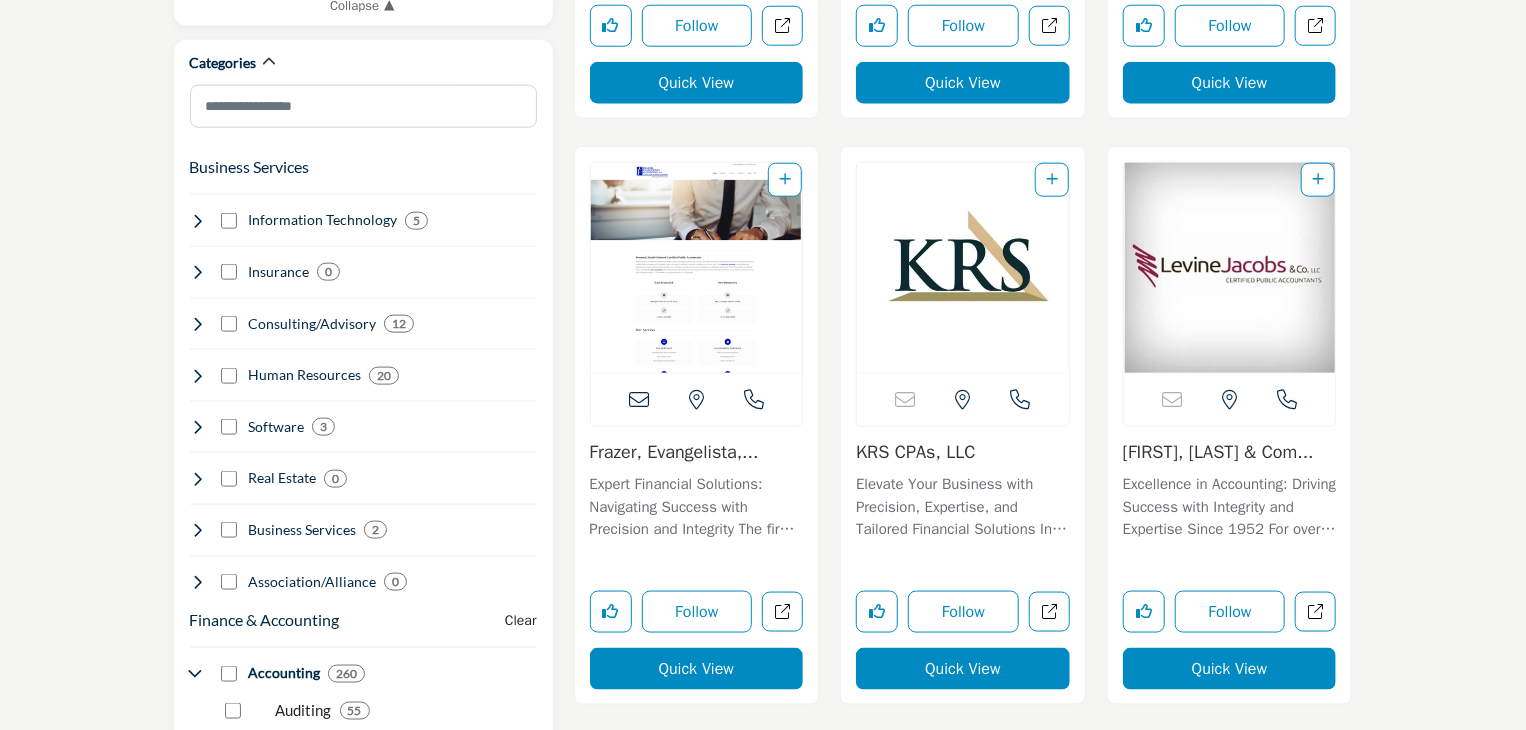 click on "Elevate Your Business with Precision, Expertise, and Tailored Financial Solutions  In an industry where precision and expertise are paramount, this..." at bounding box center [963, 507] 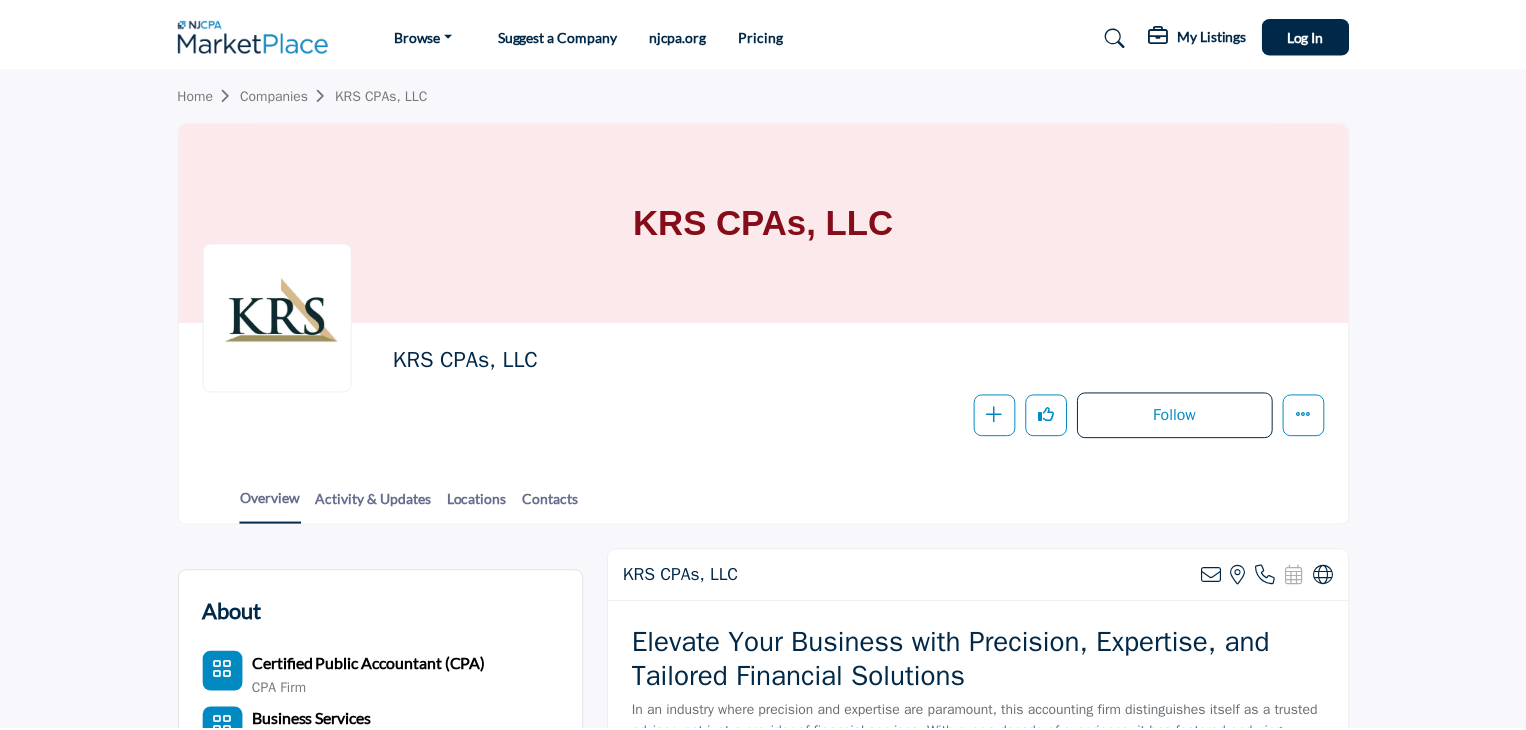 scroll, scrollTop: 0, scrollLeft: 0, axis: both 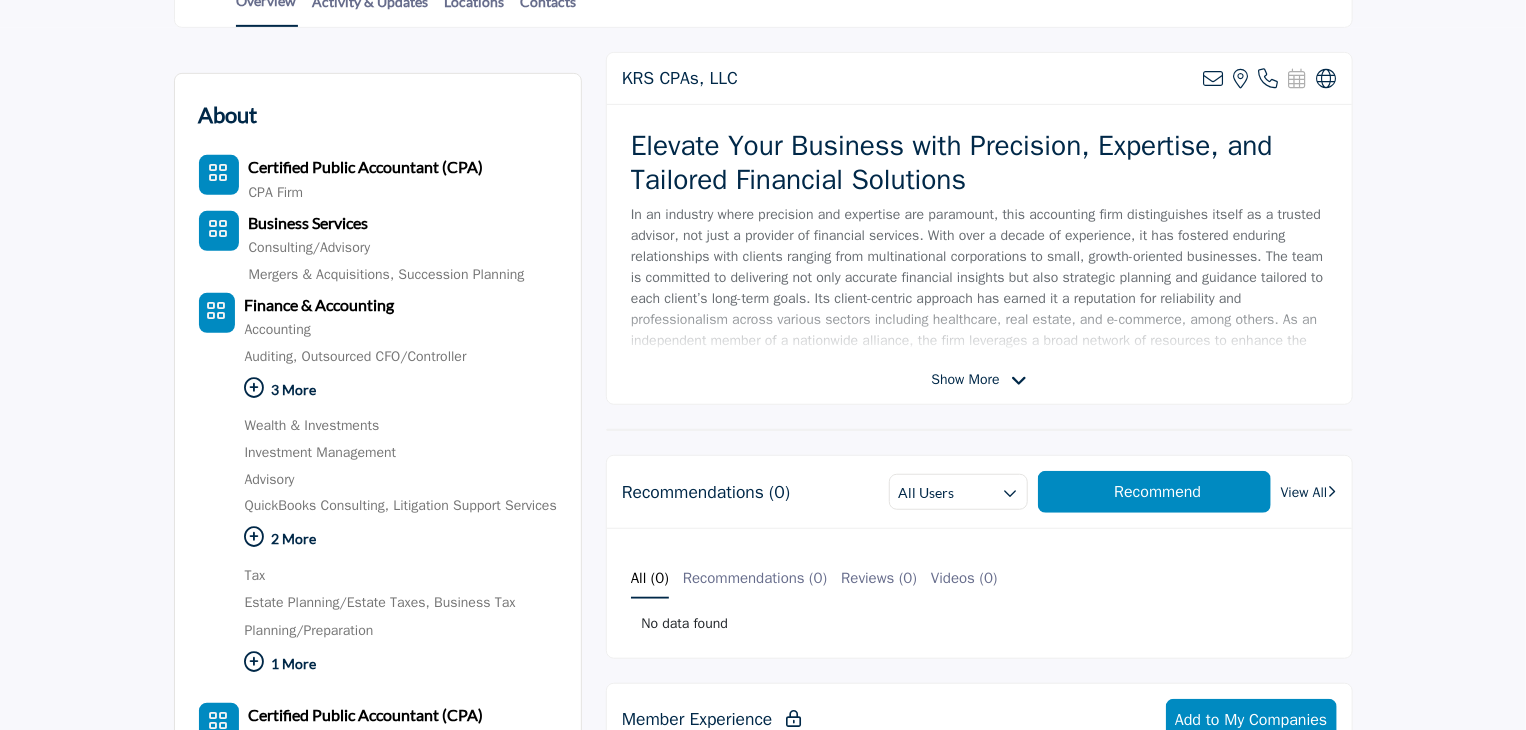 click on "Show More" at bounding box center [966, 379] 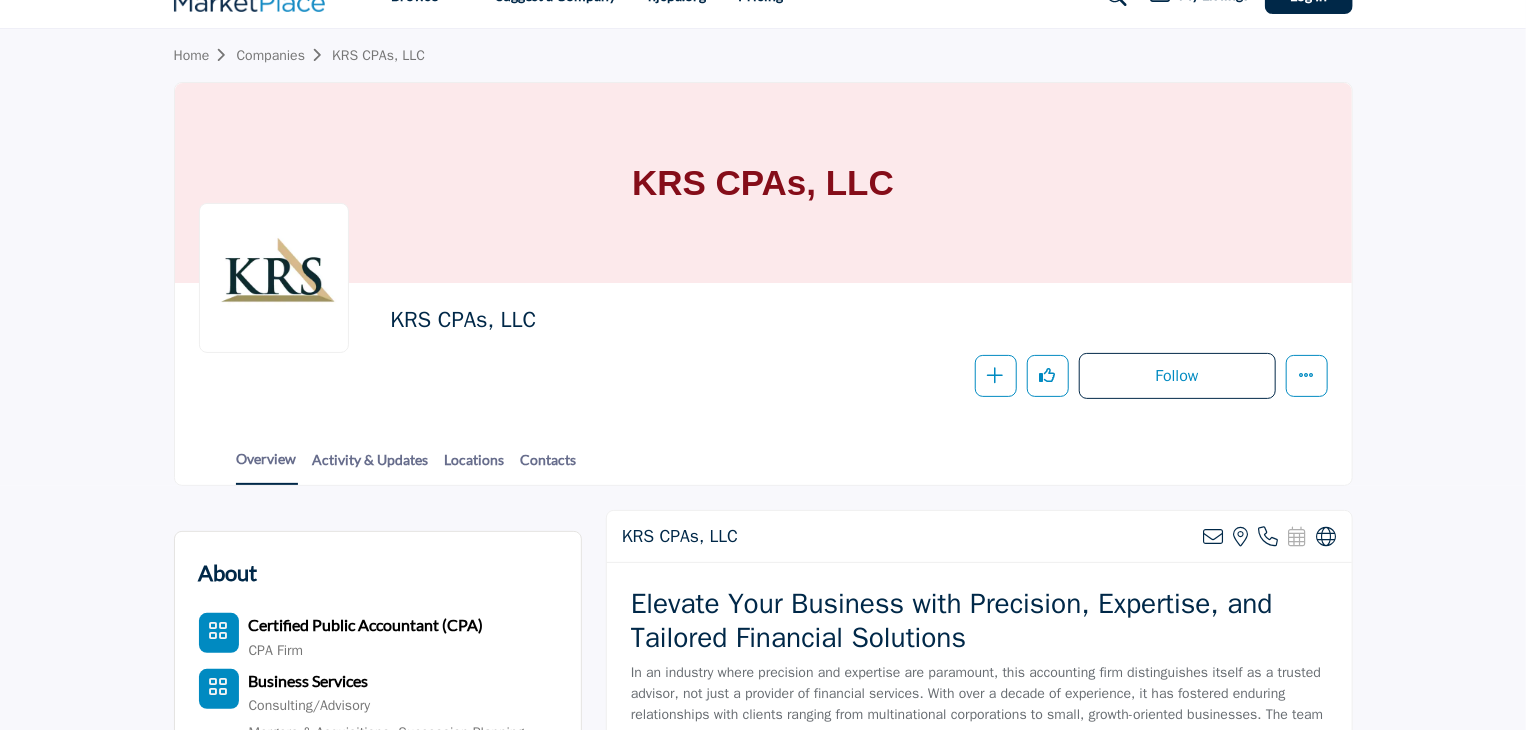 scroll, scrollTop: 0, scrollLeft: 0, axis: both 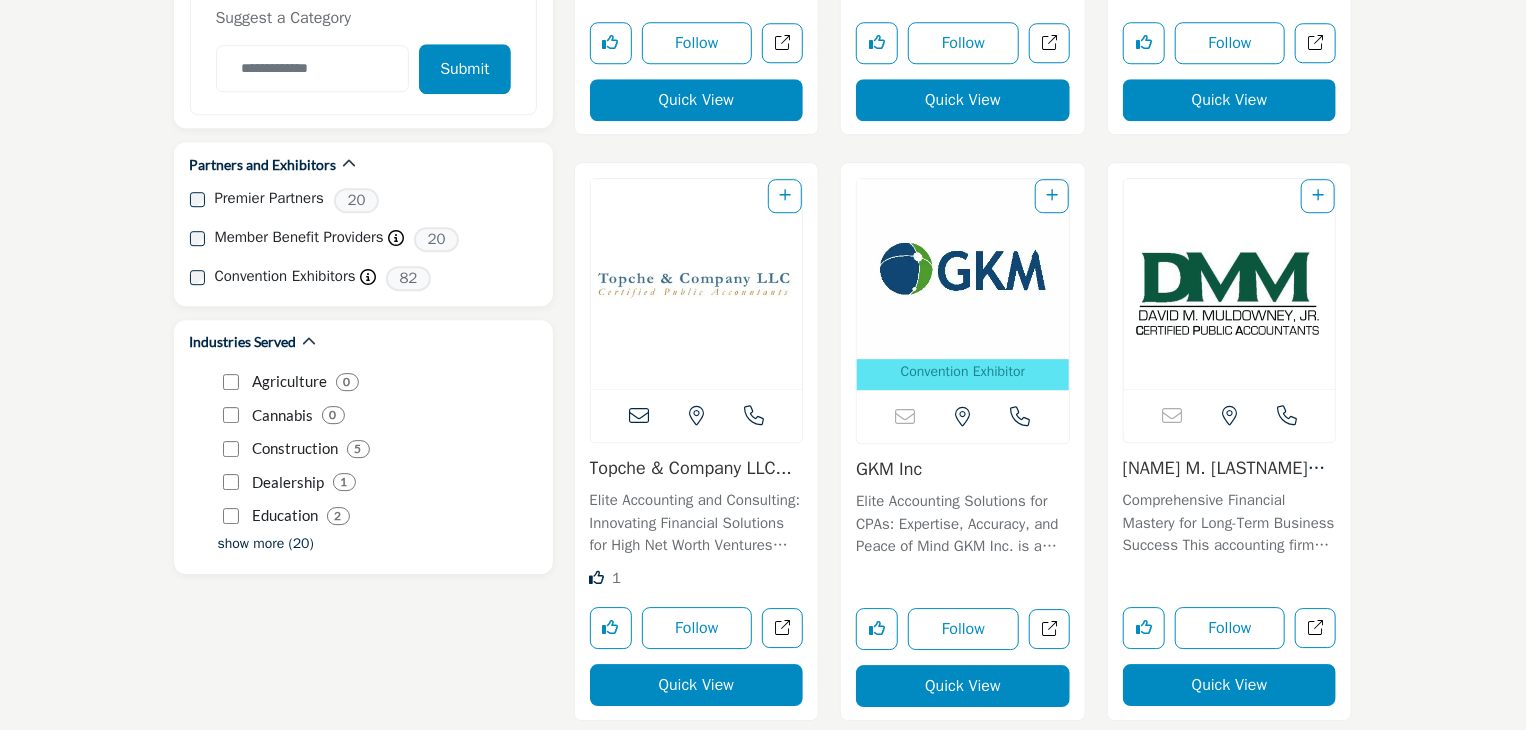 click on "[FIRST] [MIDDLE] [LAST] J..." at bounding box center [1224, 479] 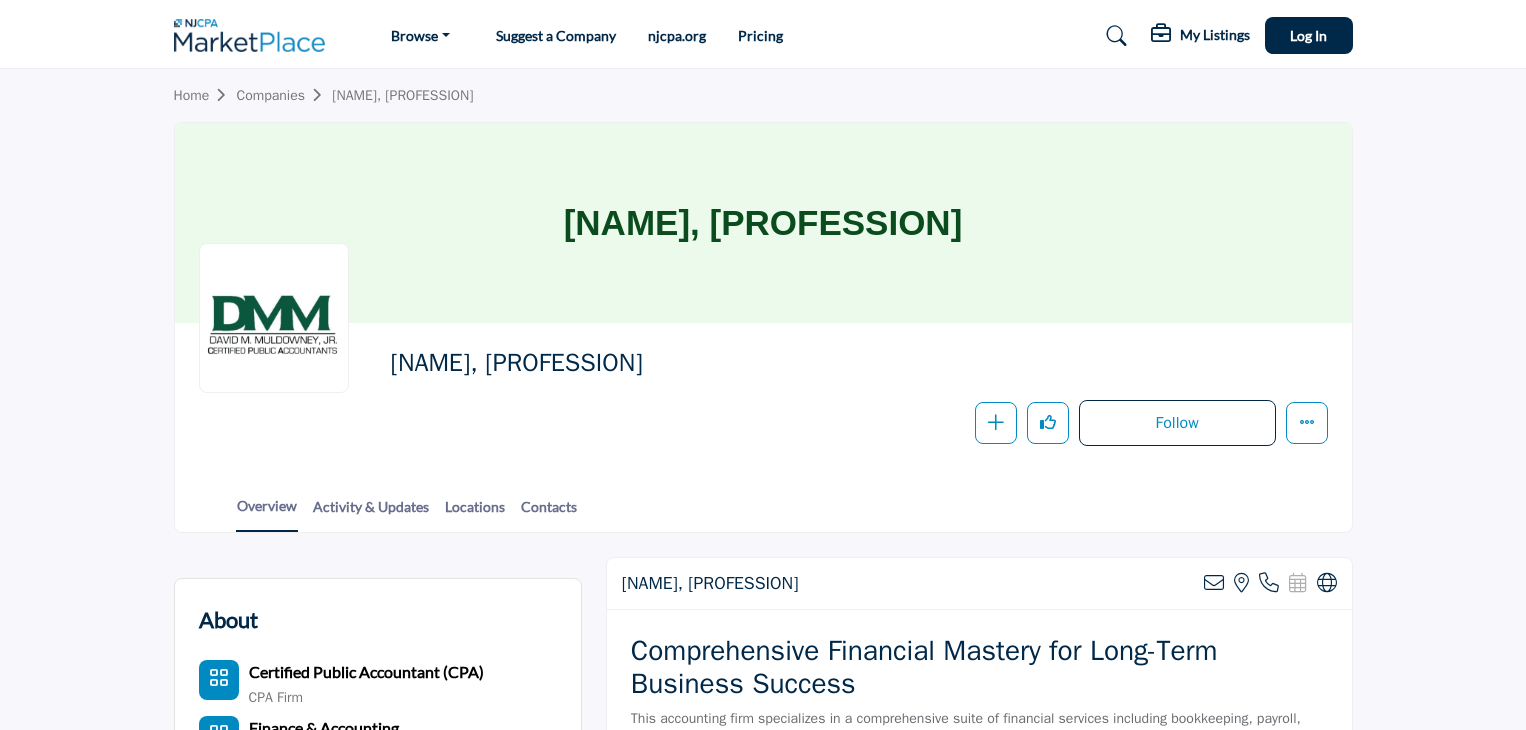 scroll, scrollTop: 0, scrollLeft: 0, axis: both 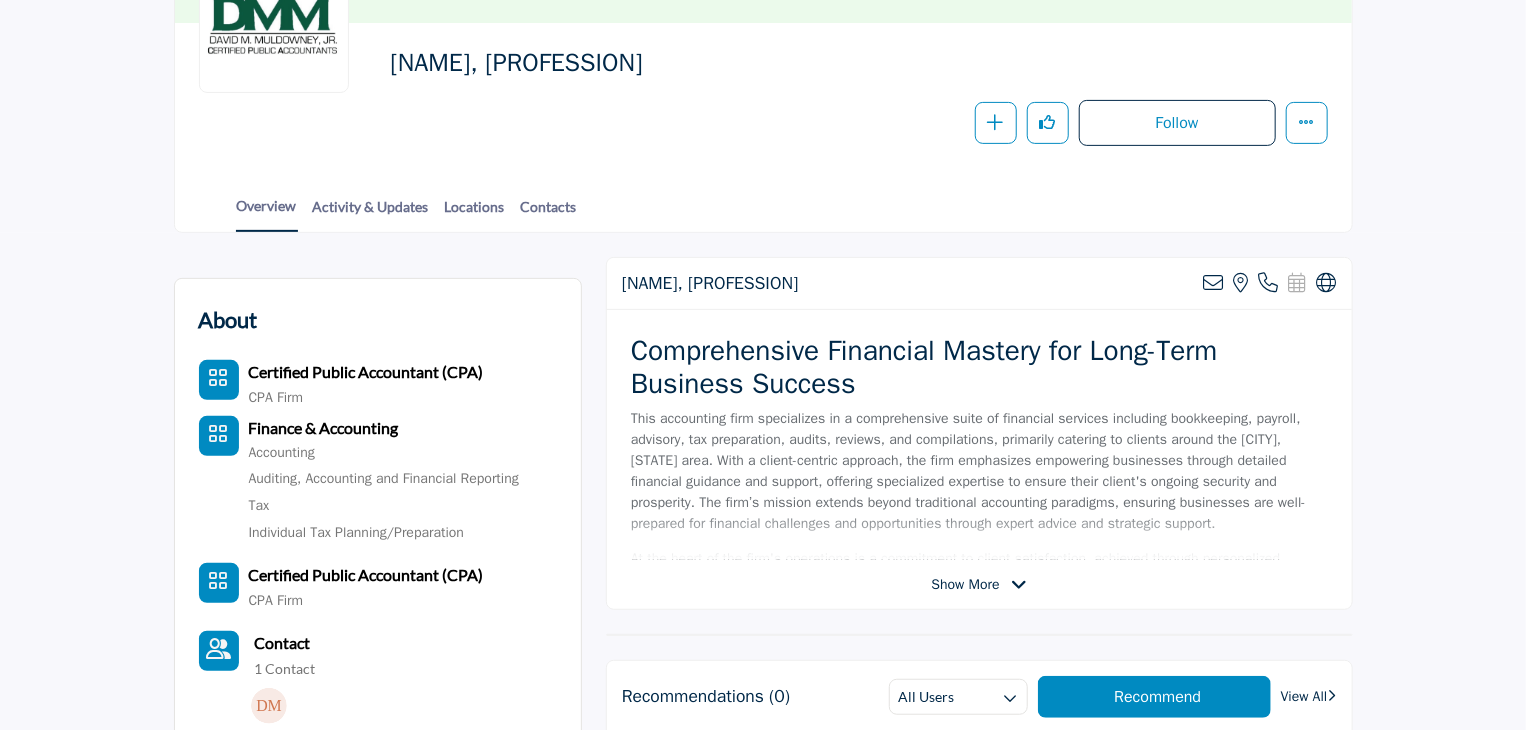 drag, startPoint x: 1531, startPoint y: 126, endPoint x: 1535, endPoint y: 269, distance: 143.05594 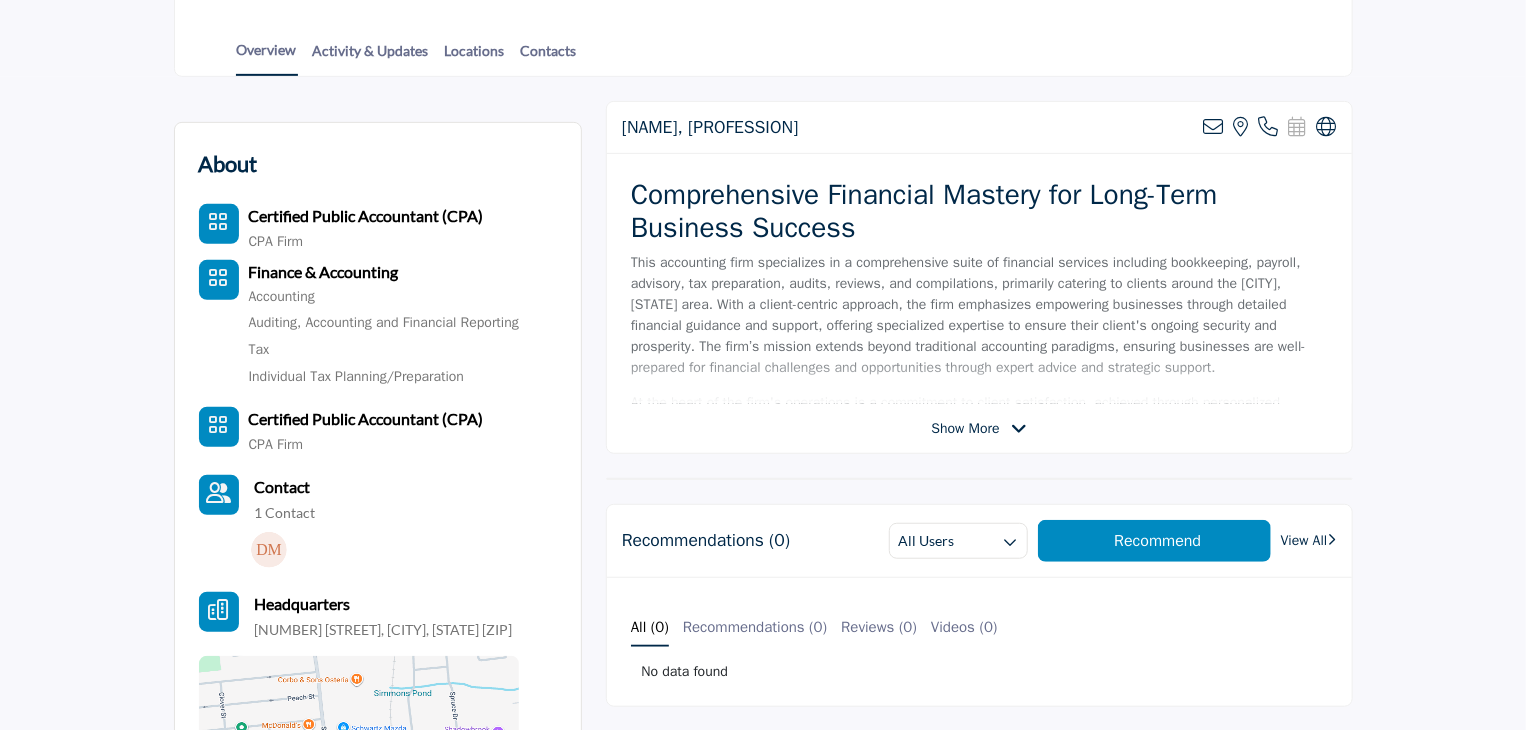scroll, scrollTop: 461, scrollLeft: 0, axis: vertical 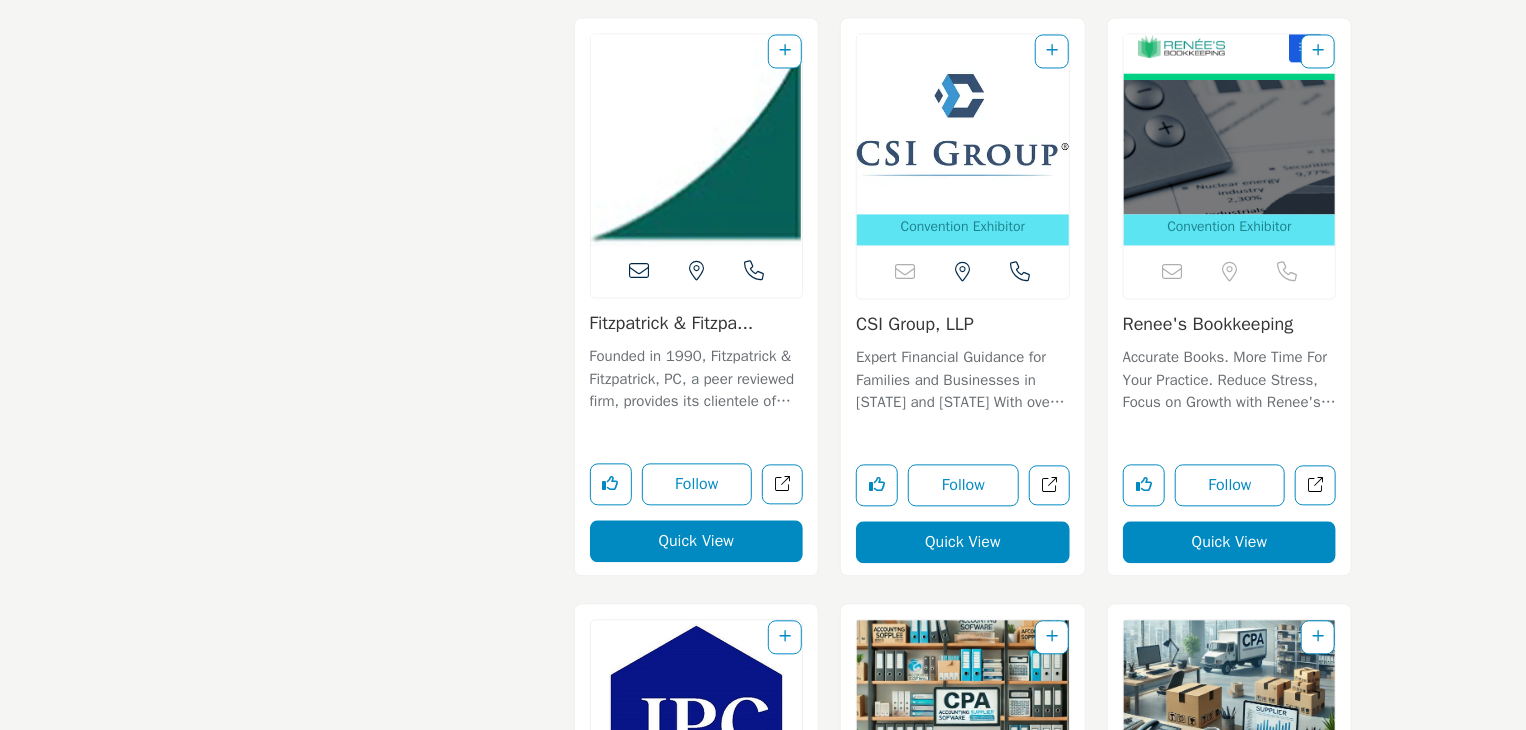 click on "Founded in 1990, Fitzpatrick & Fitzpatrick, PC, a peer reviewed firm, provides its clientele of small to medium size businesses, non-profit organiza..." at bounding box center [697, 379] 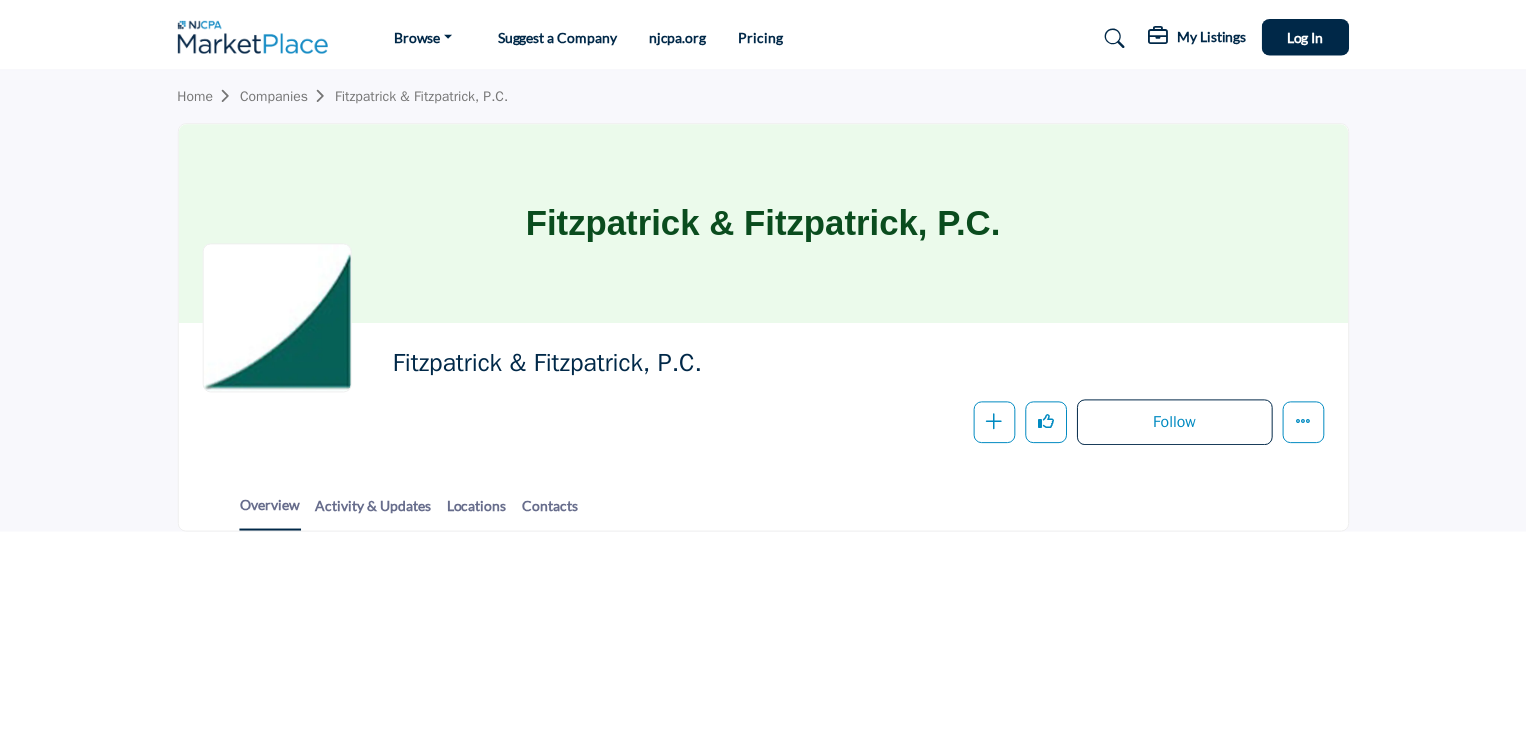 scroll, scrollTop: 0, scrollLeft: 0, axis: both 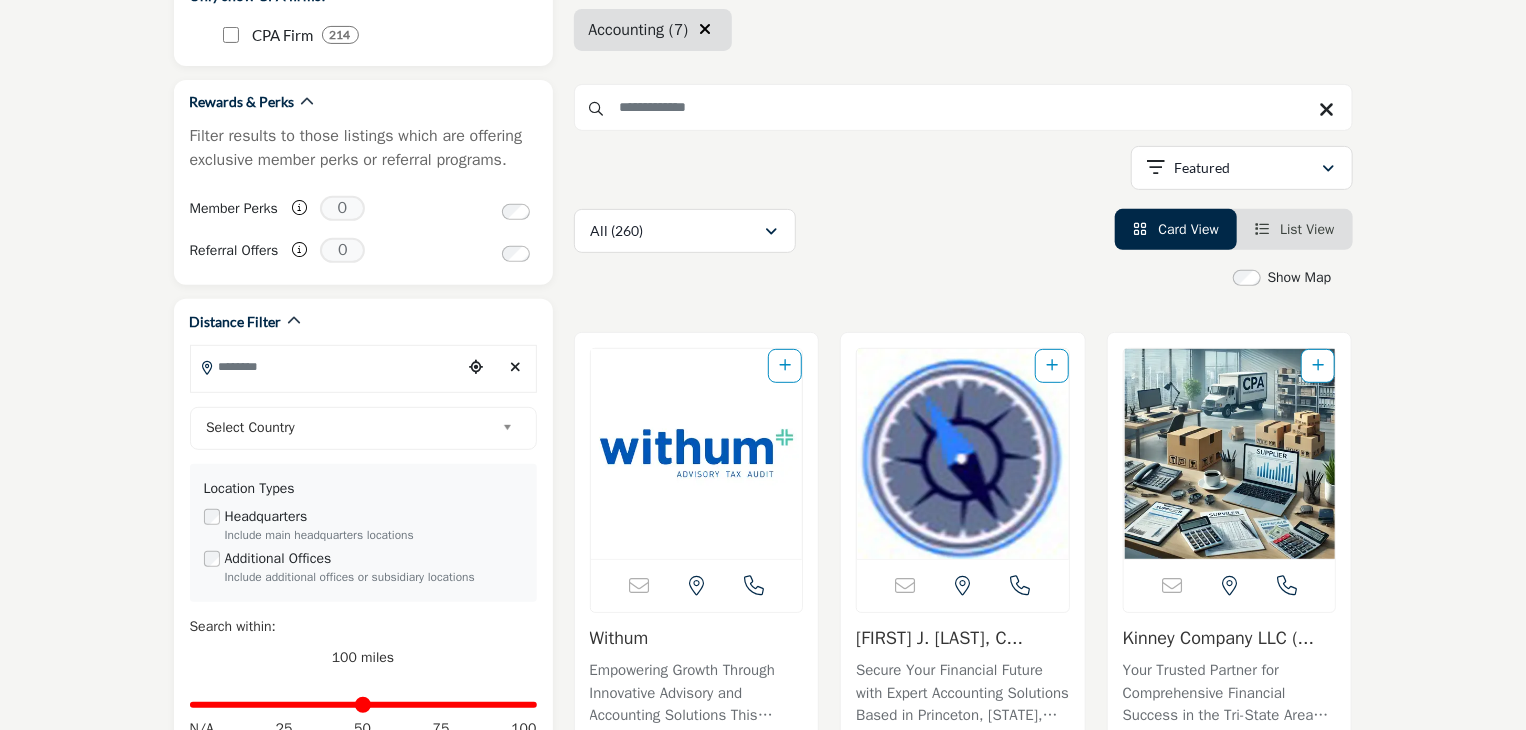 click on "List View" at bounding box center (1307, 229) 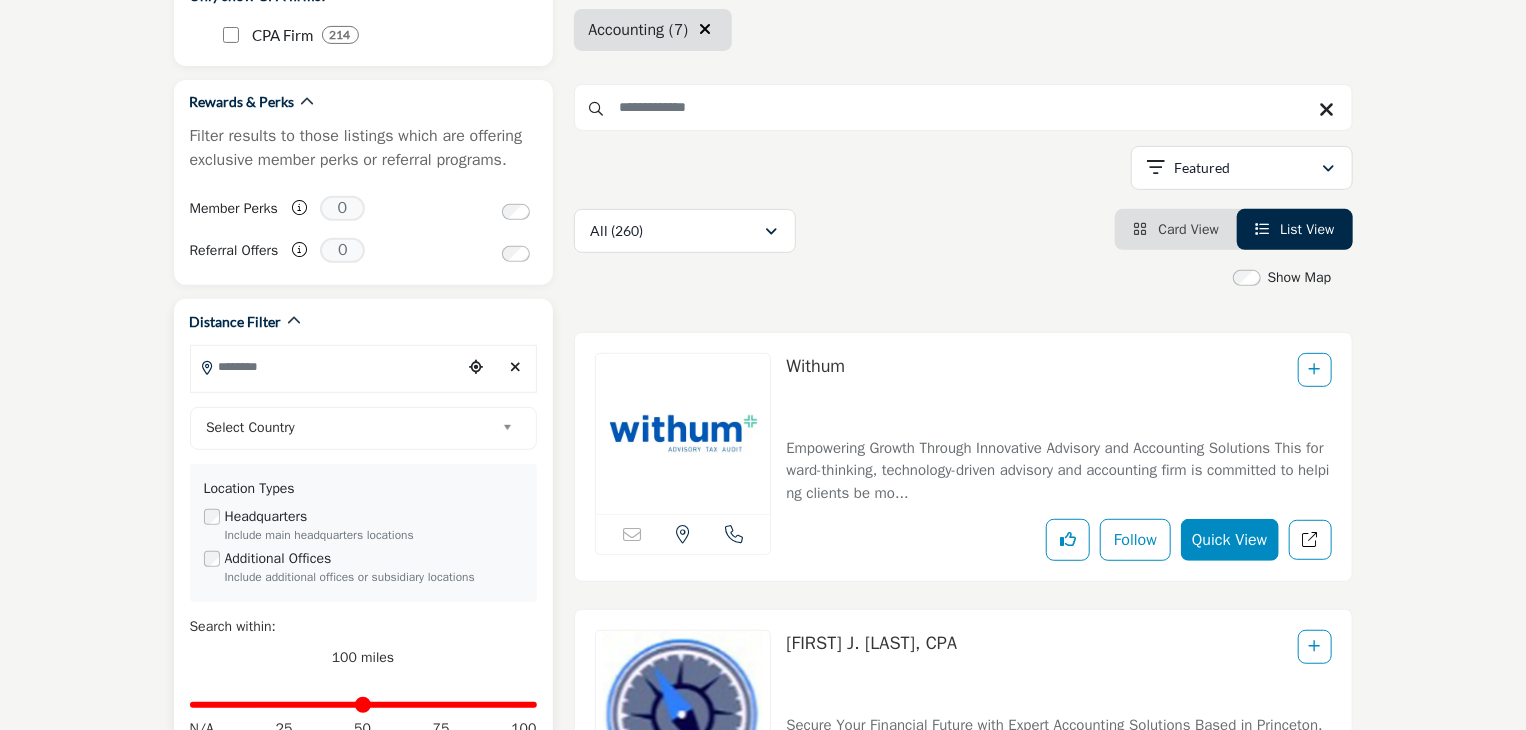 click on "Select Country" at bounding box center [350, 428] 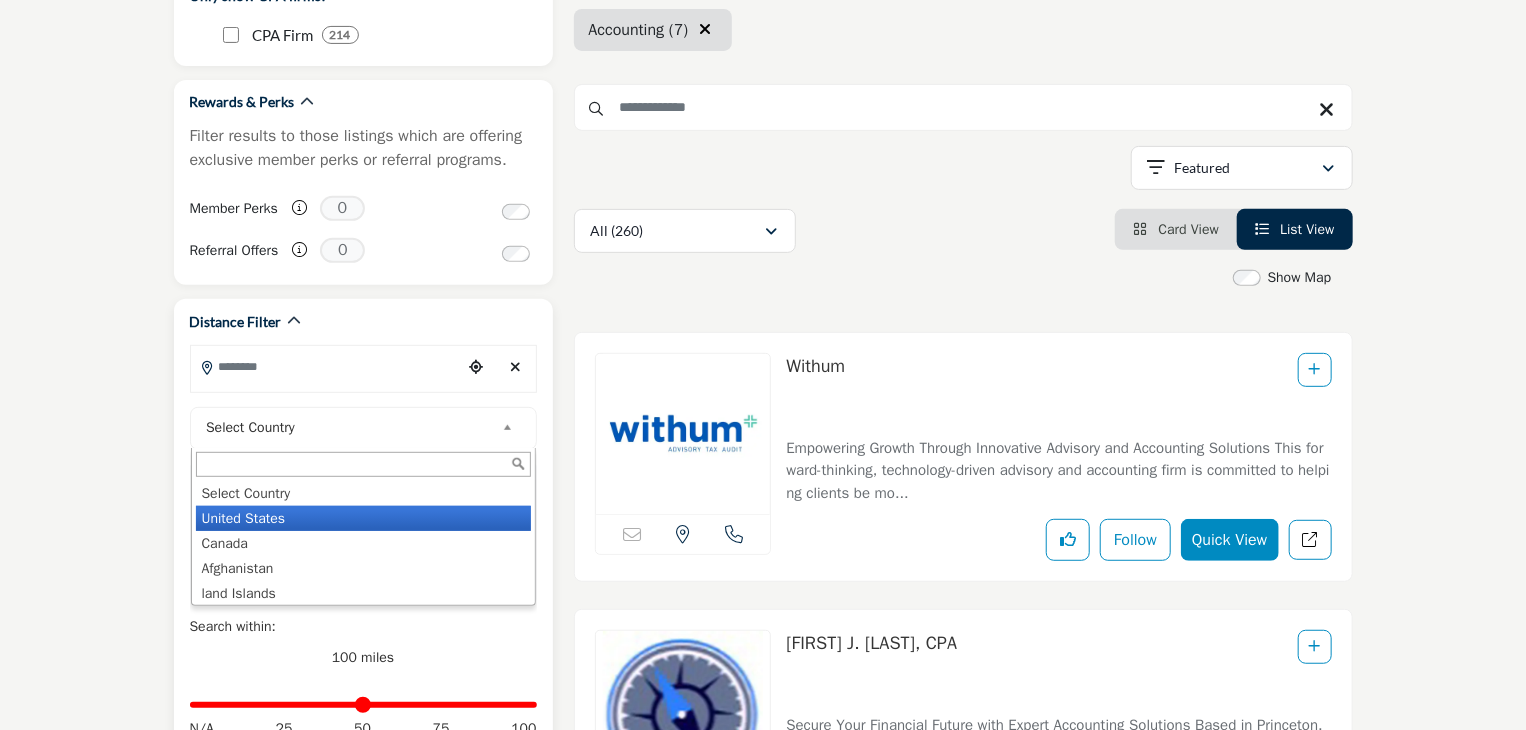 click on "United States" at bounding box center (363, 518) 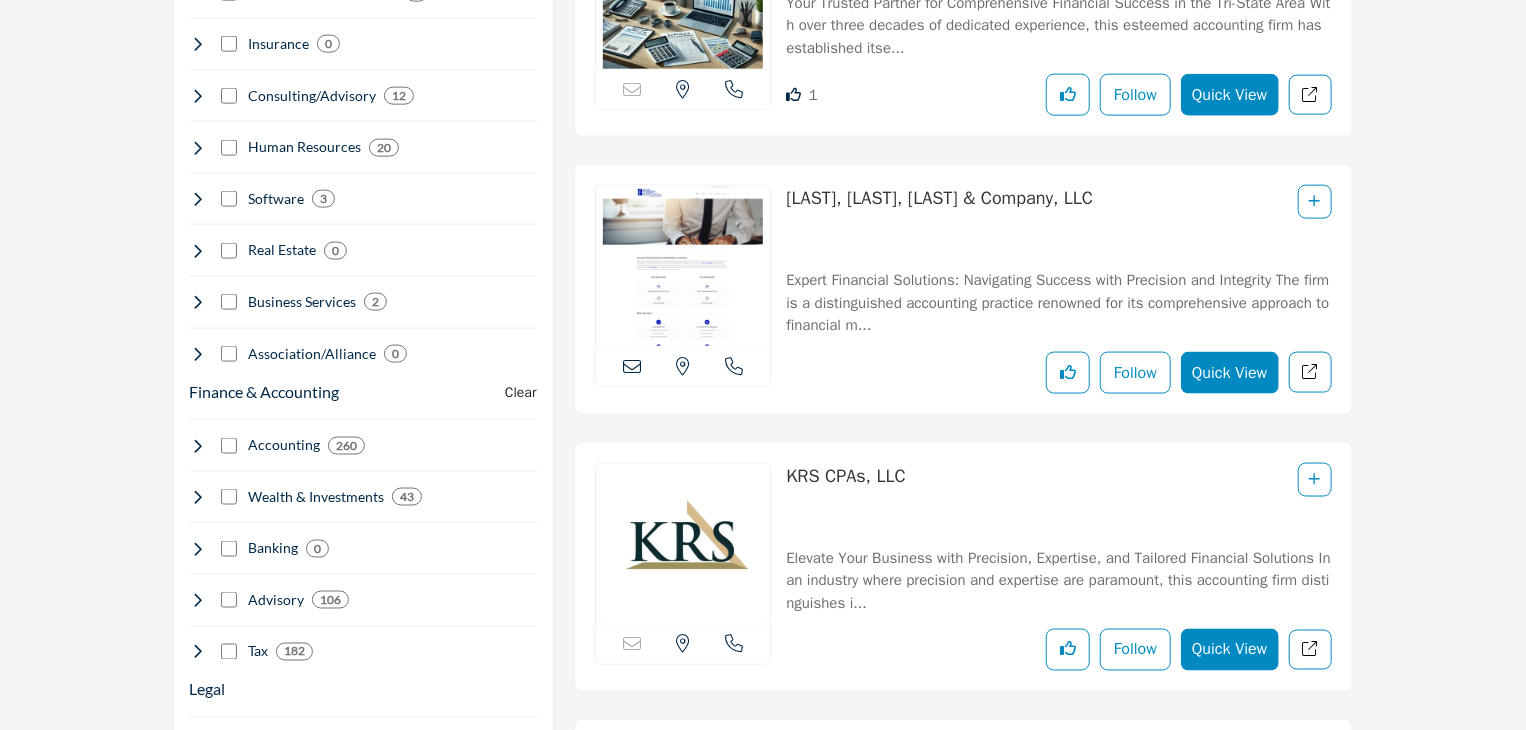 scroll, scrollTop: 1500, scrollLeft: 0, axis: vertical 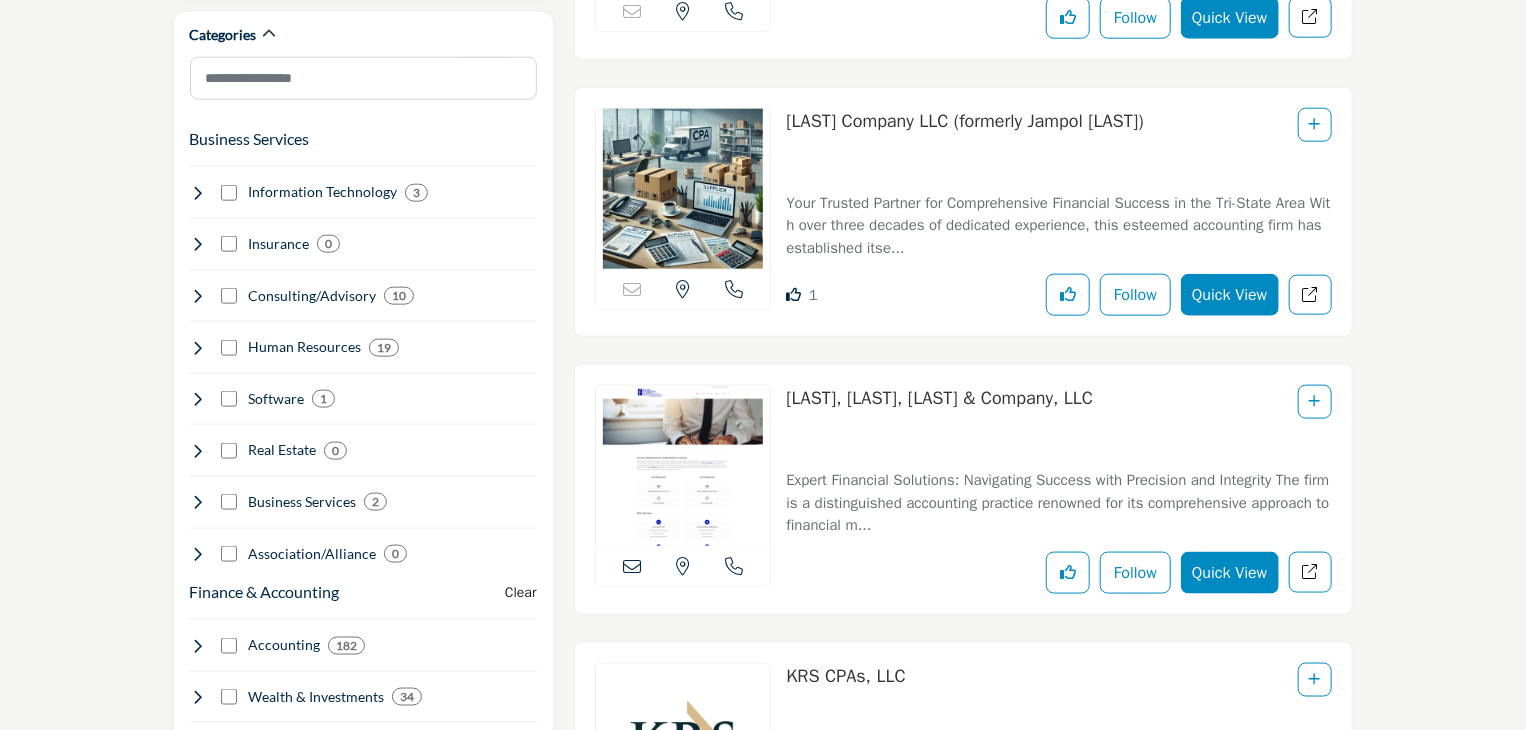 drag, startPoint x: 780, startPoint y: 394, endPoint x: 1172, endPoint y: 411, distance: 392.36844 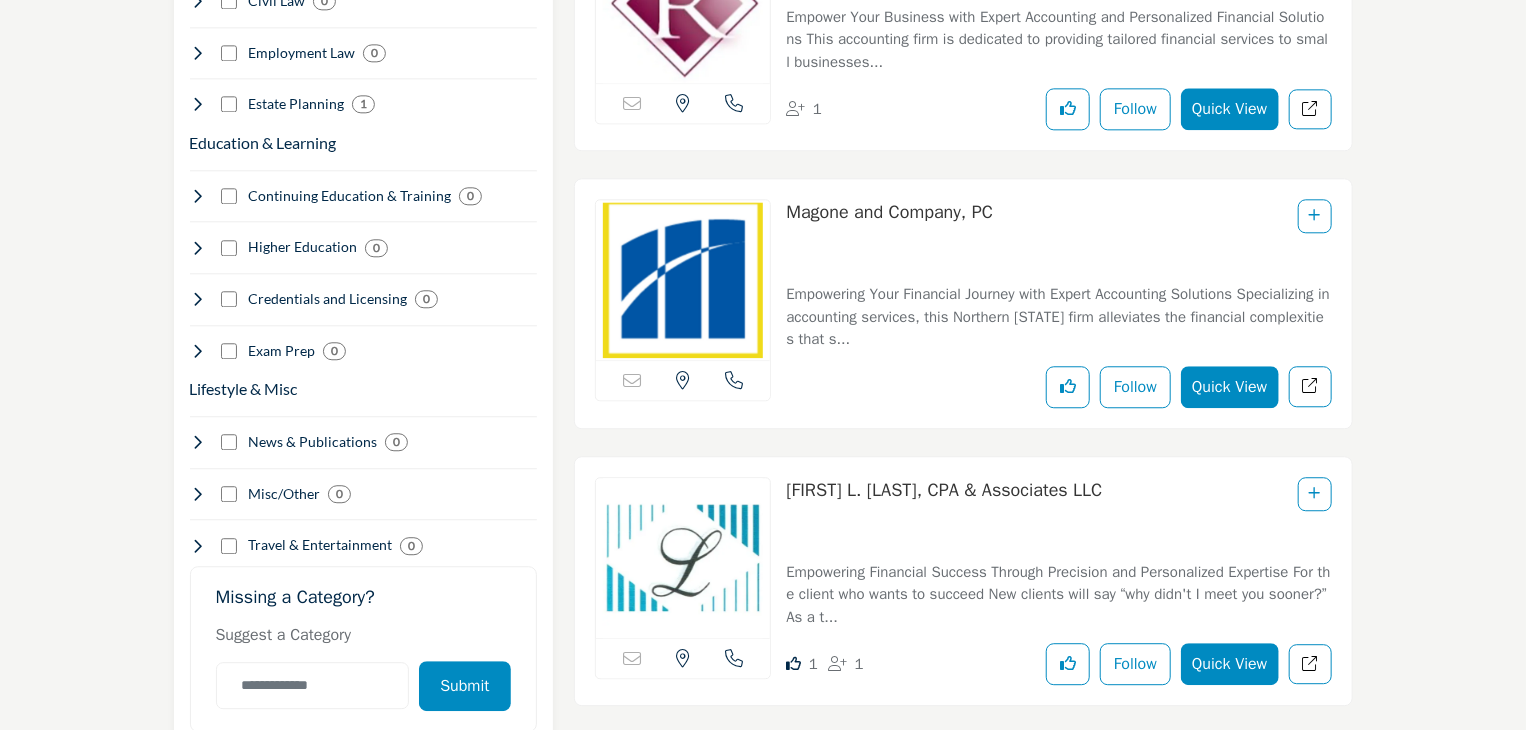 scroll, scrollTop: 2400, scrollLeft: 0, axis: vertical 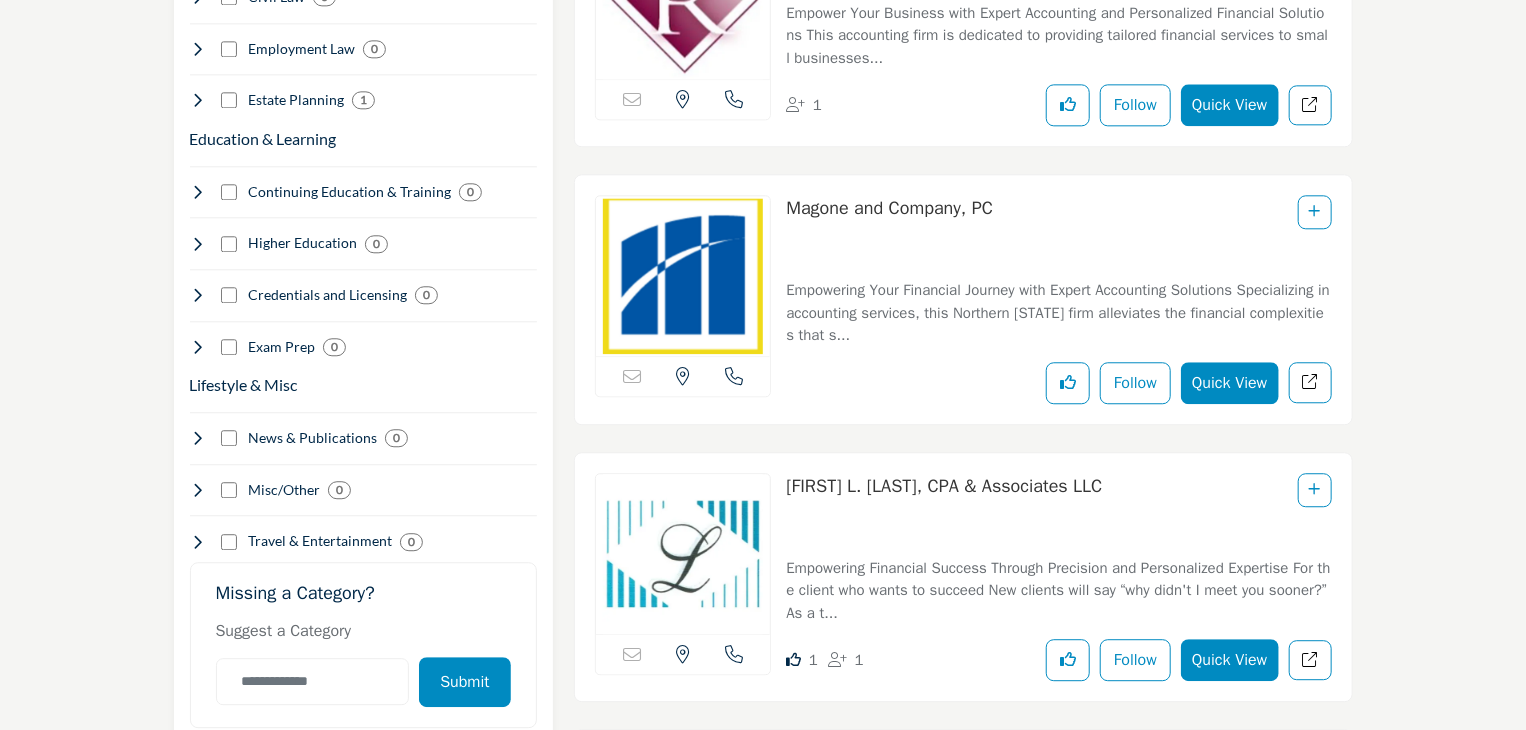 drag, startPoint x: 780, startPoint y: 481, endPoint x: 1136, endPoint y: 521, distance: 358.24014 